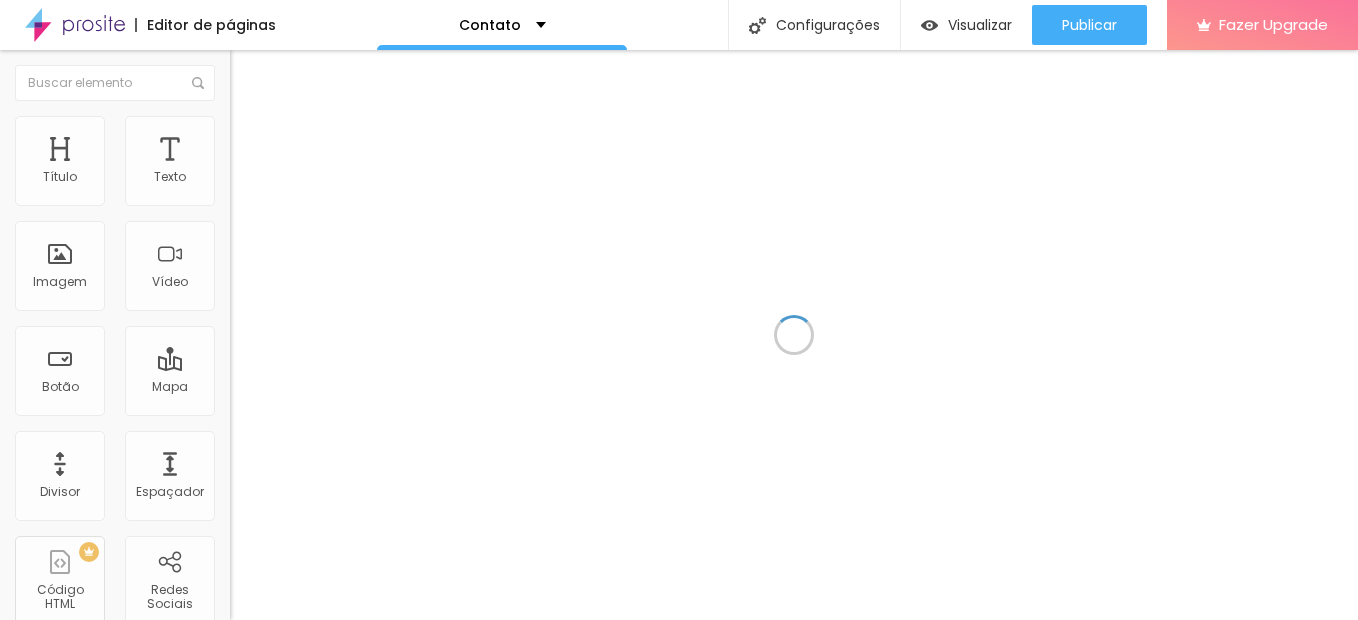 scroll, scrollTop: 0, scrollLeft: 0, axis: both 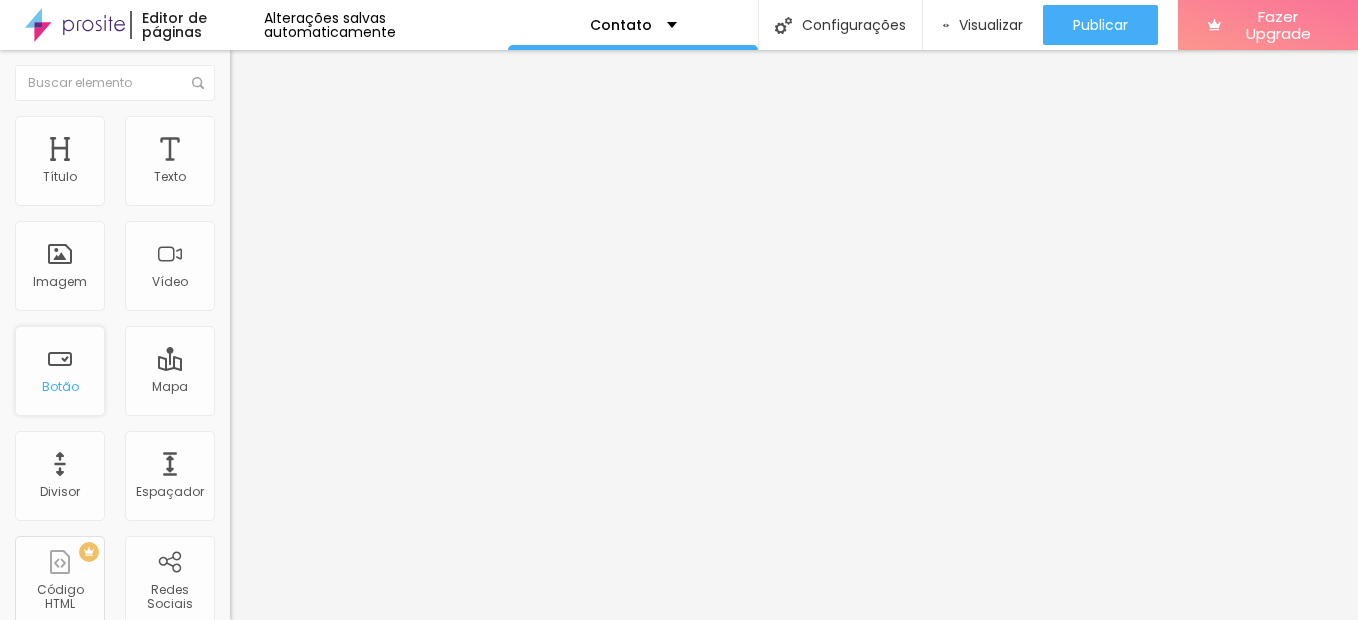 click on "Botão" at bounding box center [60, 387] 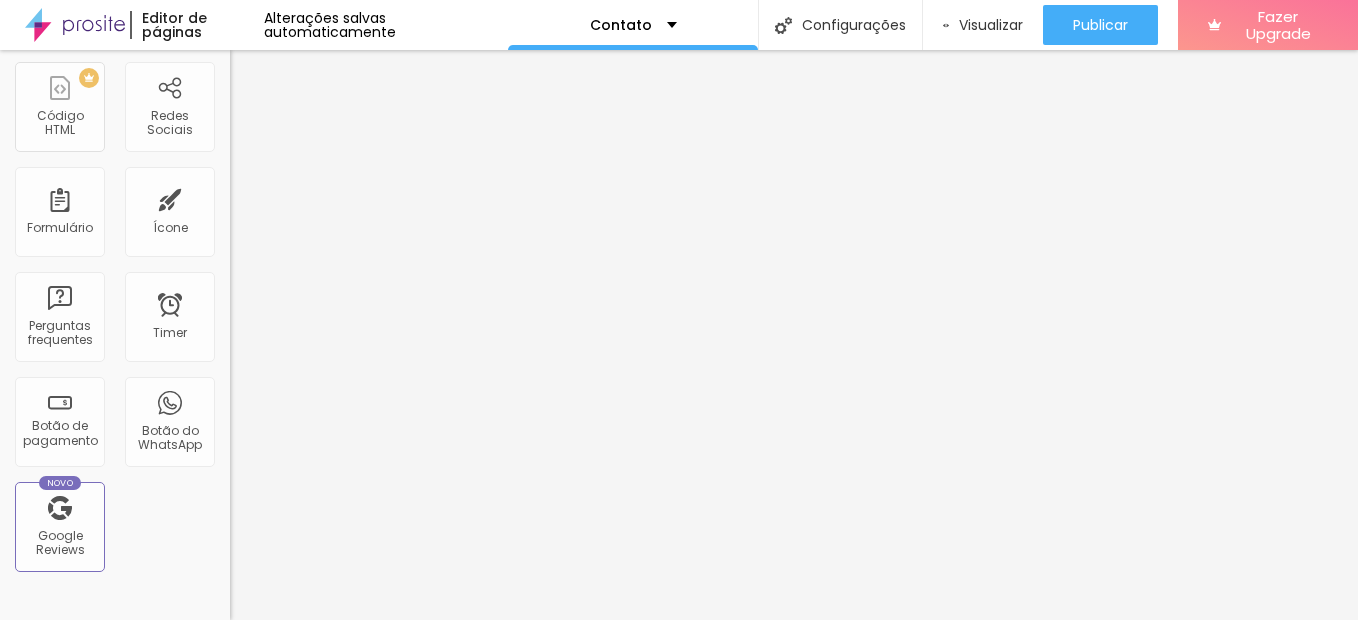 scroll, scrollTop: 500, scrollLeft: 0, axis: vertical 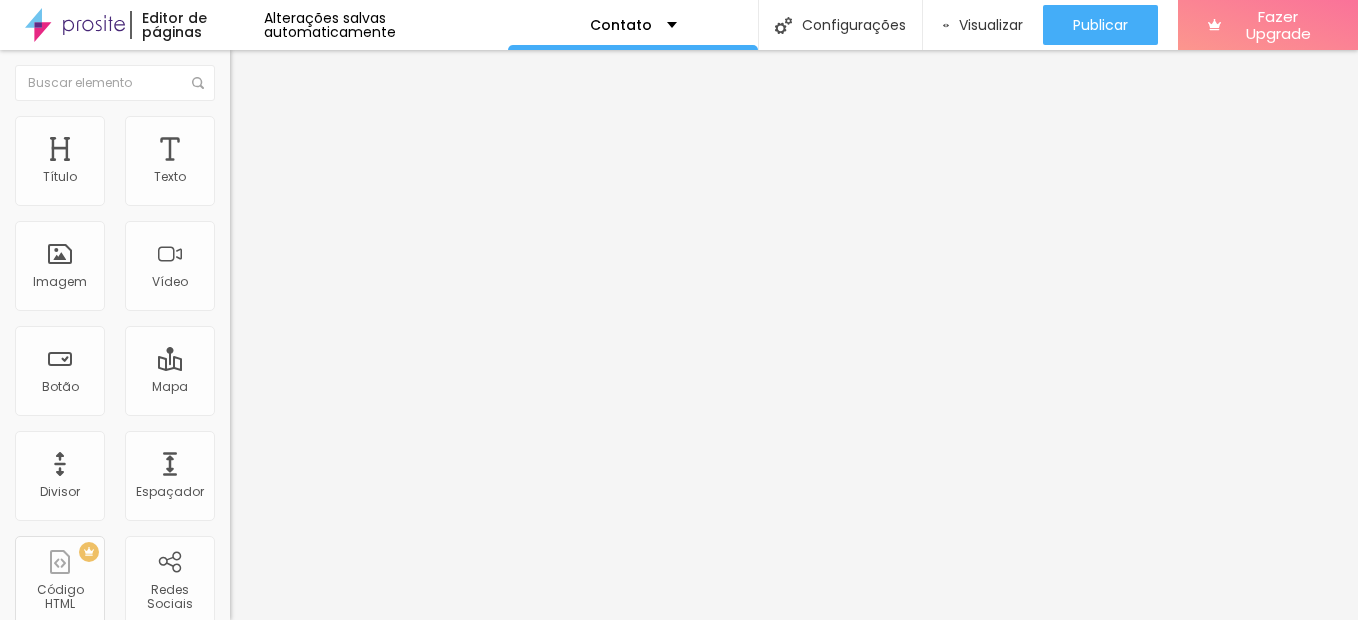 click at bounding box center (350, 194) 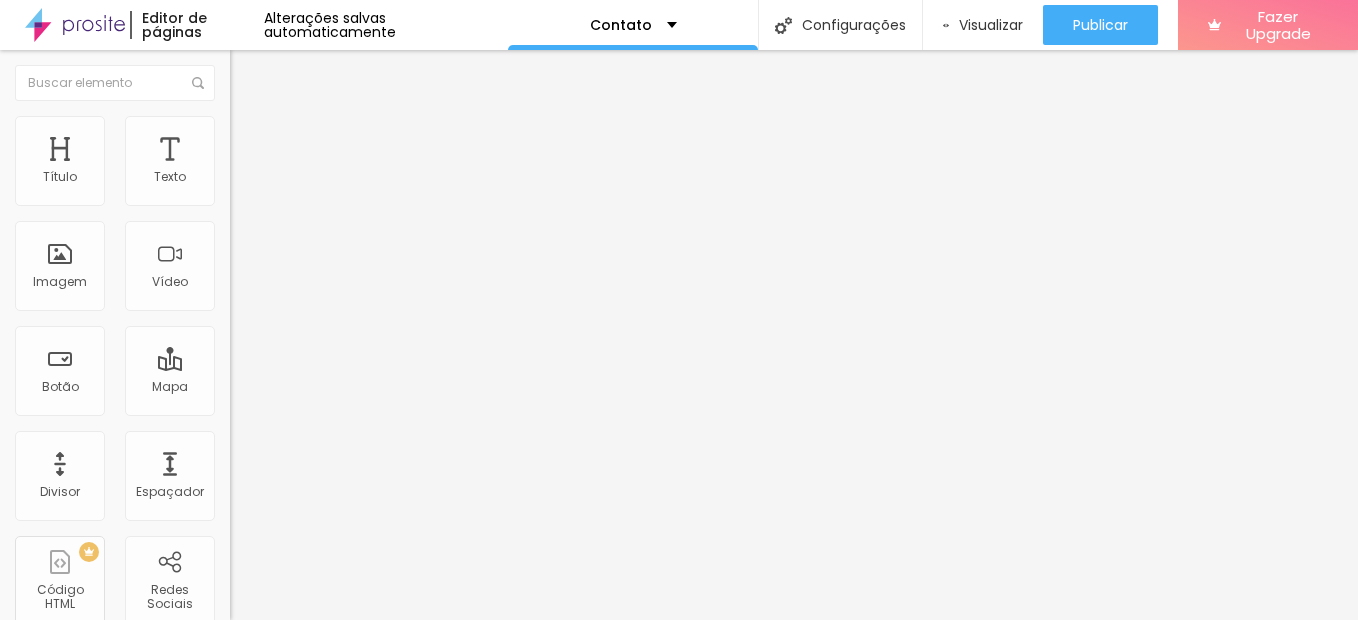 type on "[PHONE_NUMBER]" 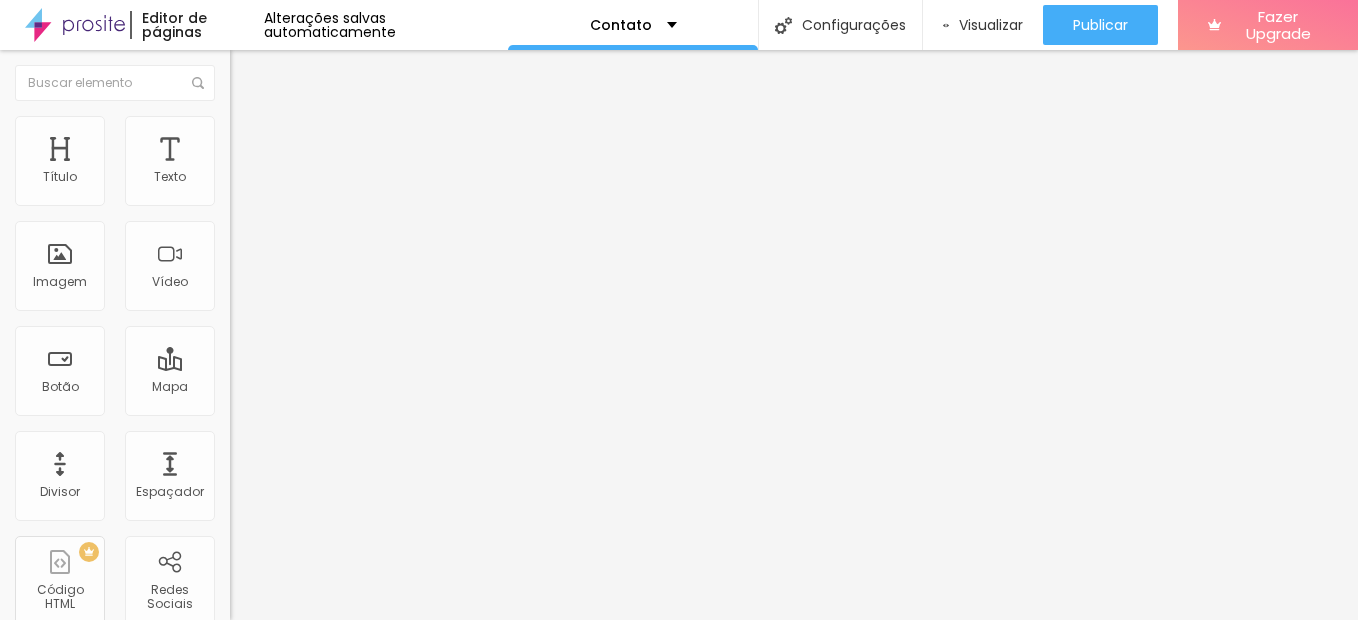 click at bounding box center (244, 338) 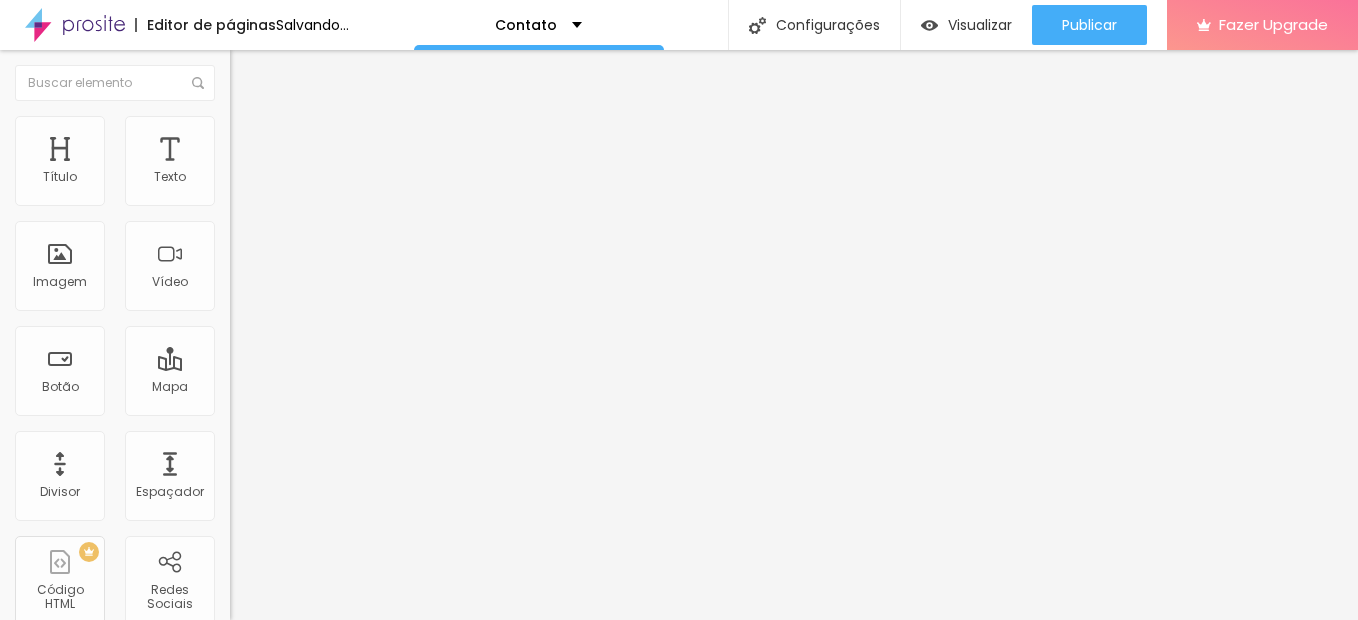 drag, startPoint x: 66, startPoint y: 319, endPoint x: -4, endPoint y: 324, distance: 70.178345 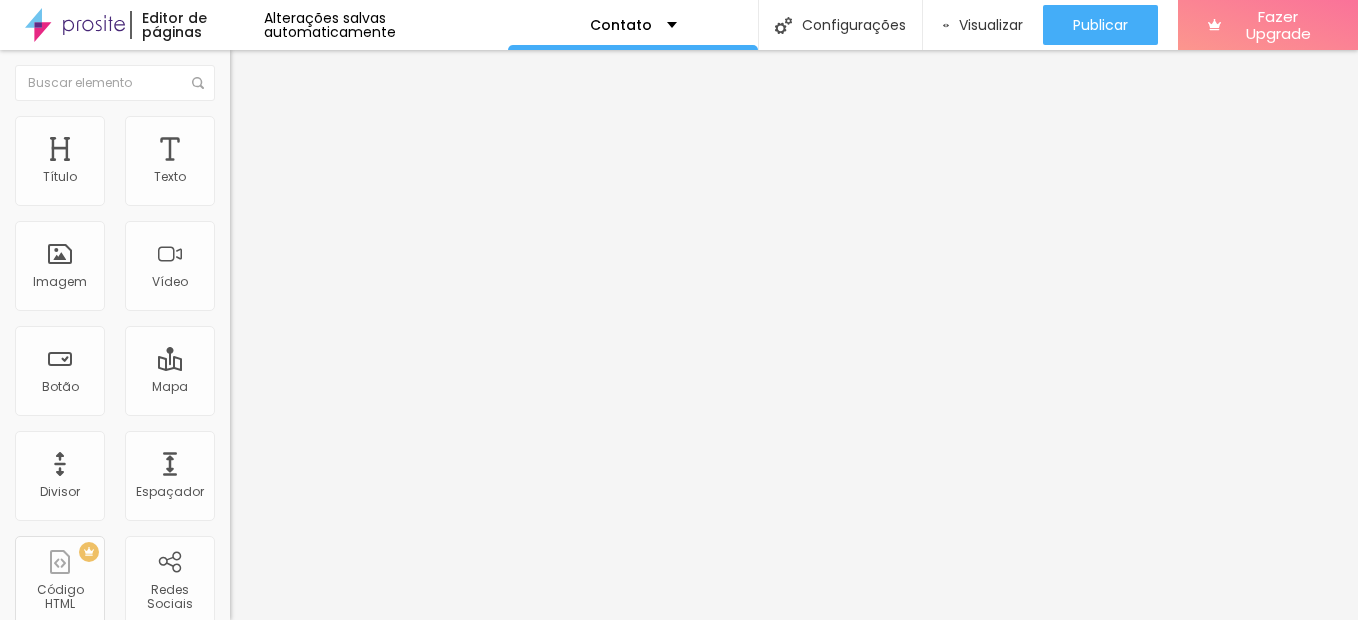 click on "Verde claro" at bounding box center [265, 664] 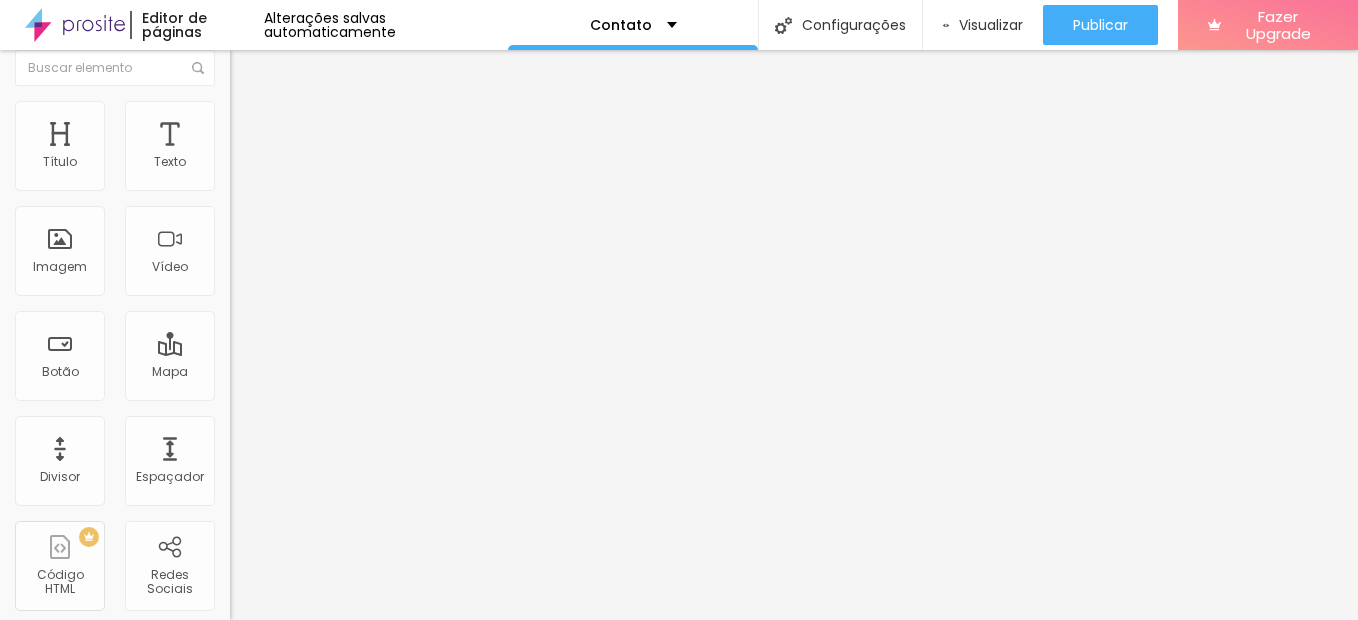 scroll, scrollTop: 0, scrollLeft: 0, axis: both 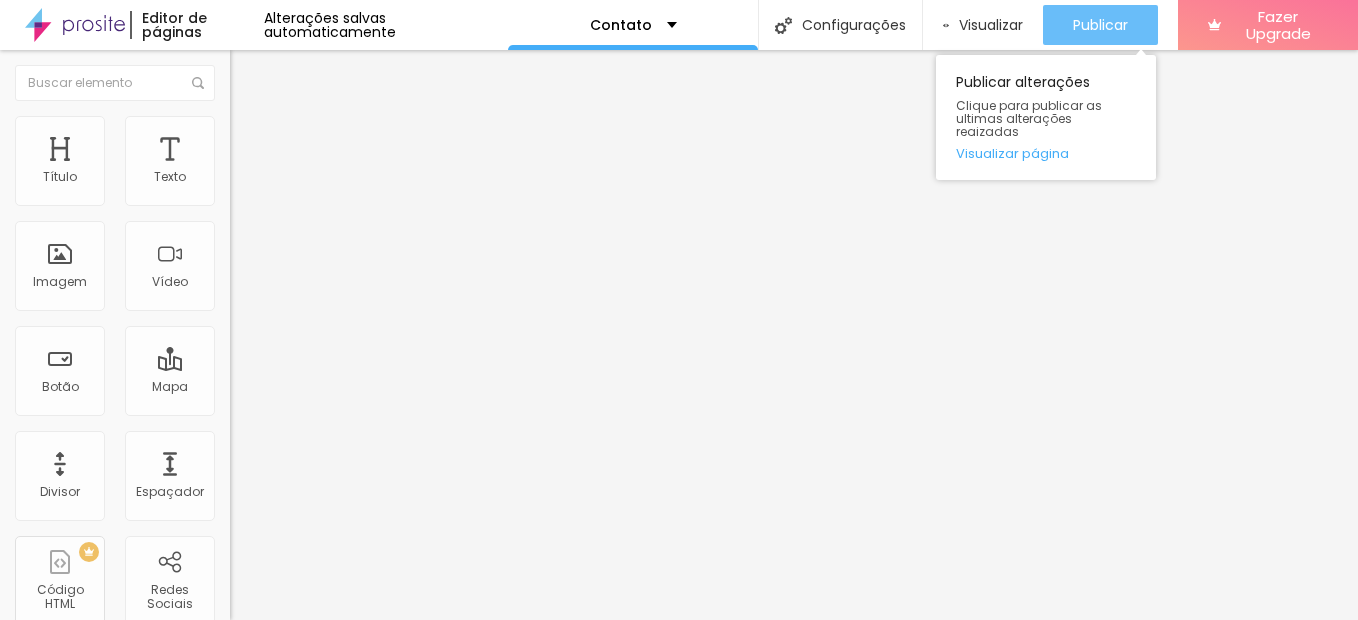 click on "Publicar" at bounding box center [1100, 25] 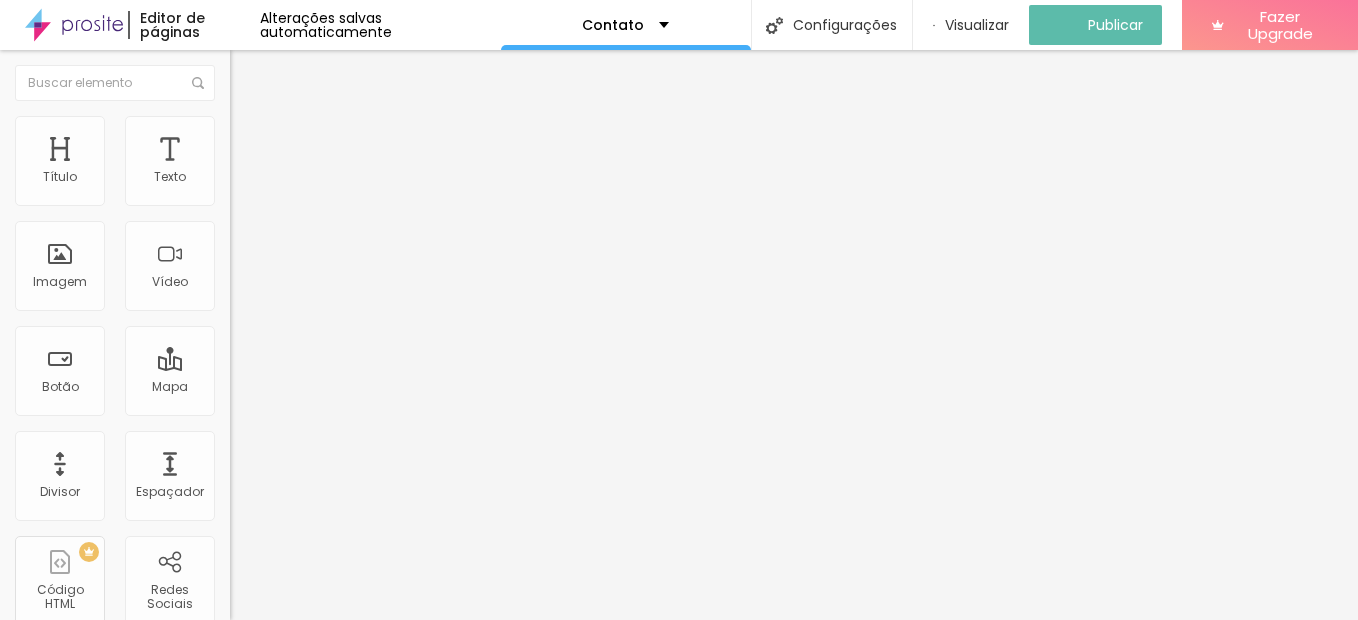 click at bounding box center (74, 25) 